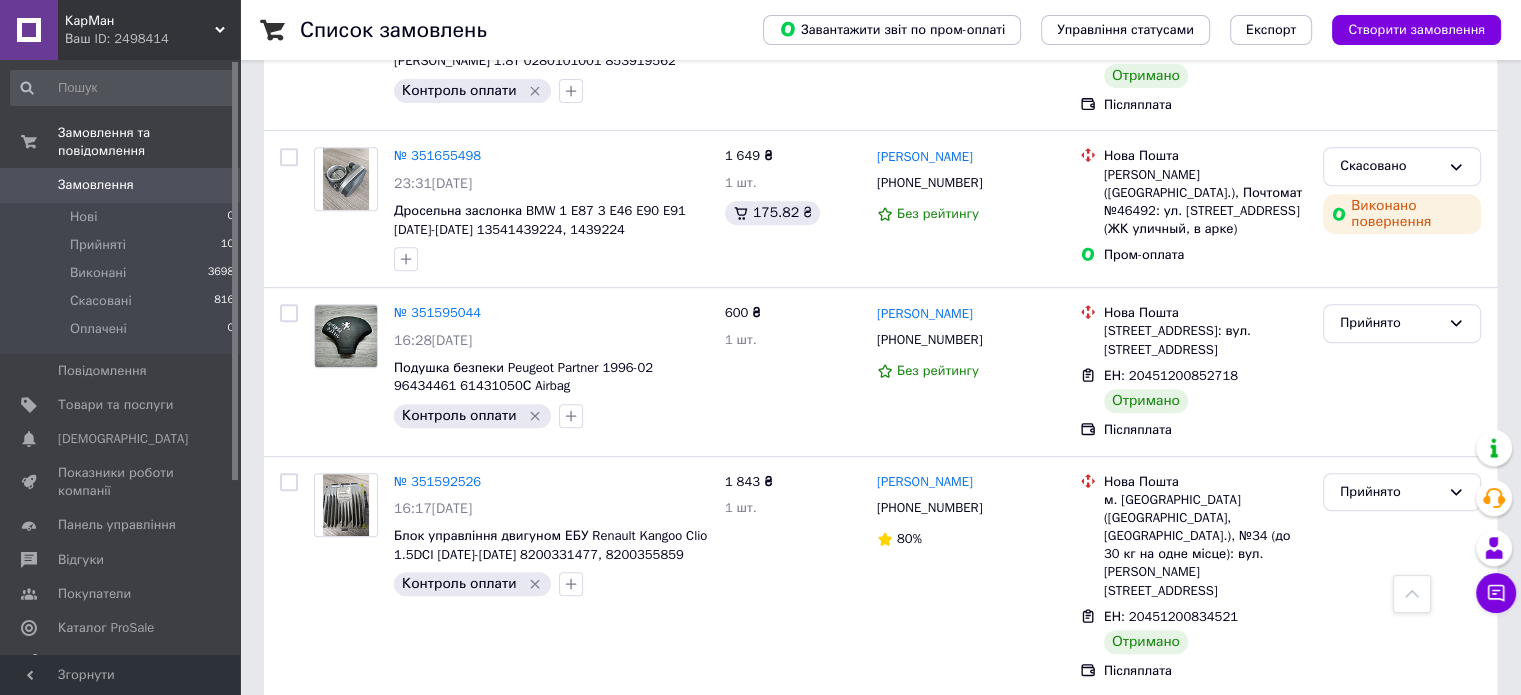 scroll, scrollTop: 827, scrollLeft: 0, axis: vertical 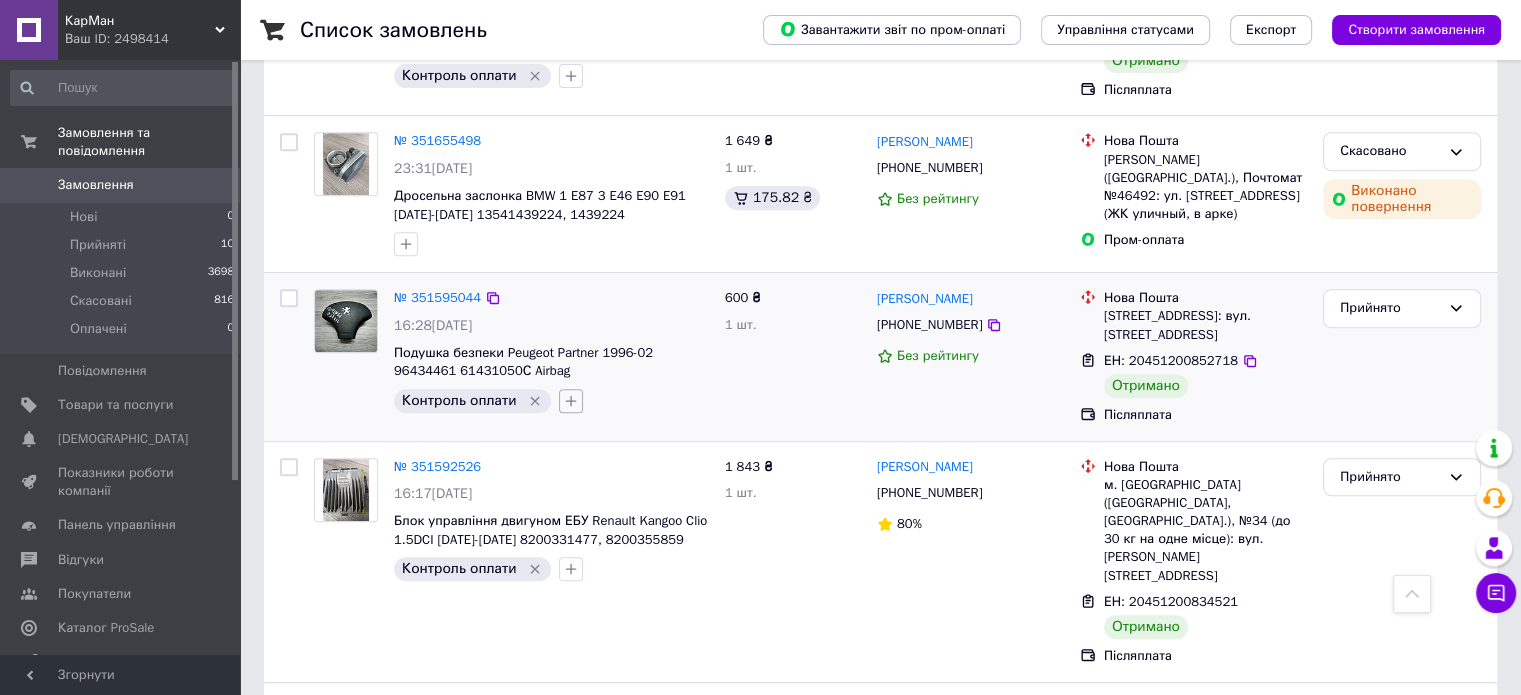 click 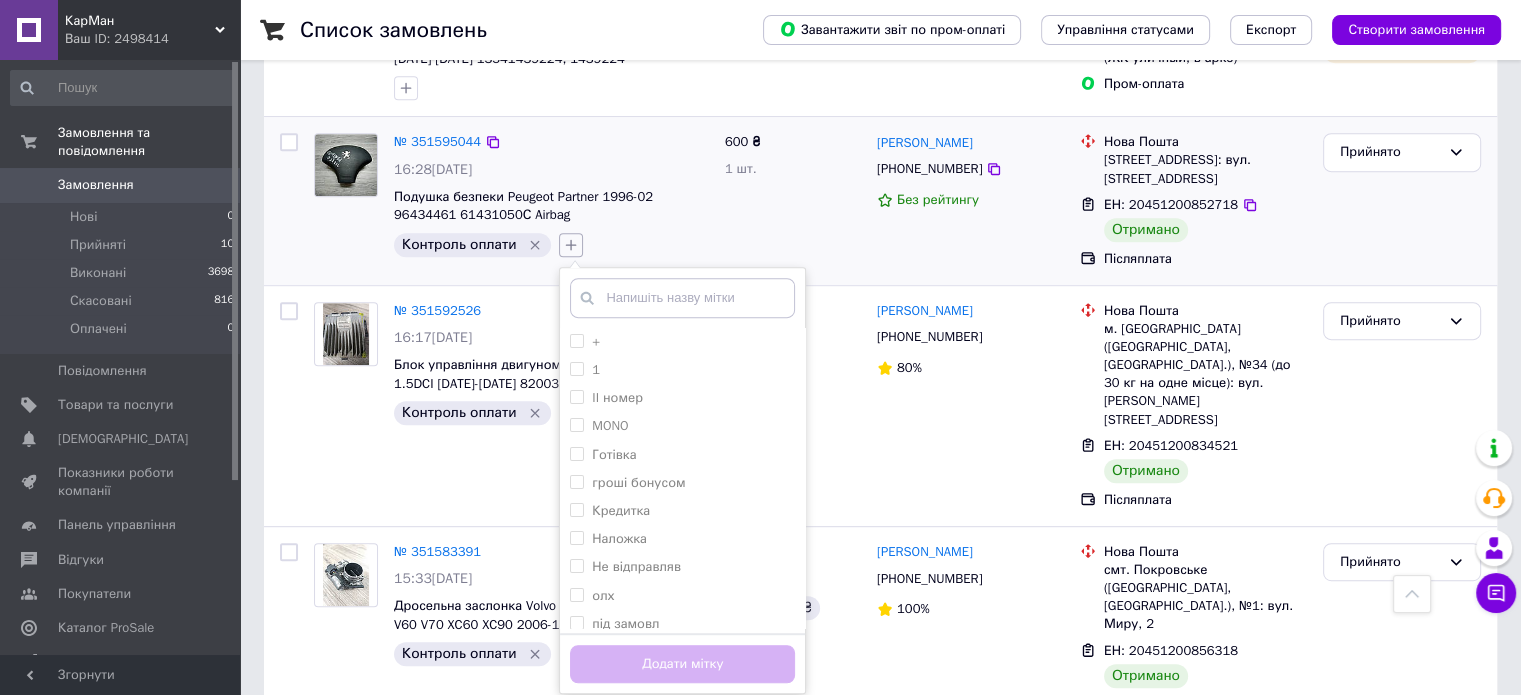 scroll, scrollTop: 991, scrollLeft: 0, axis: vertical 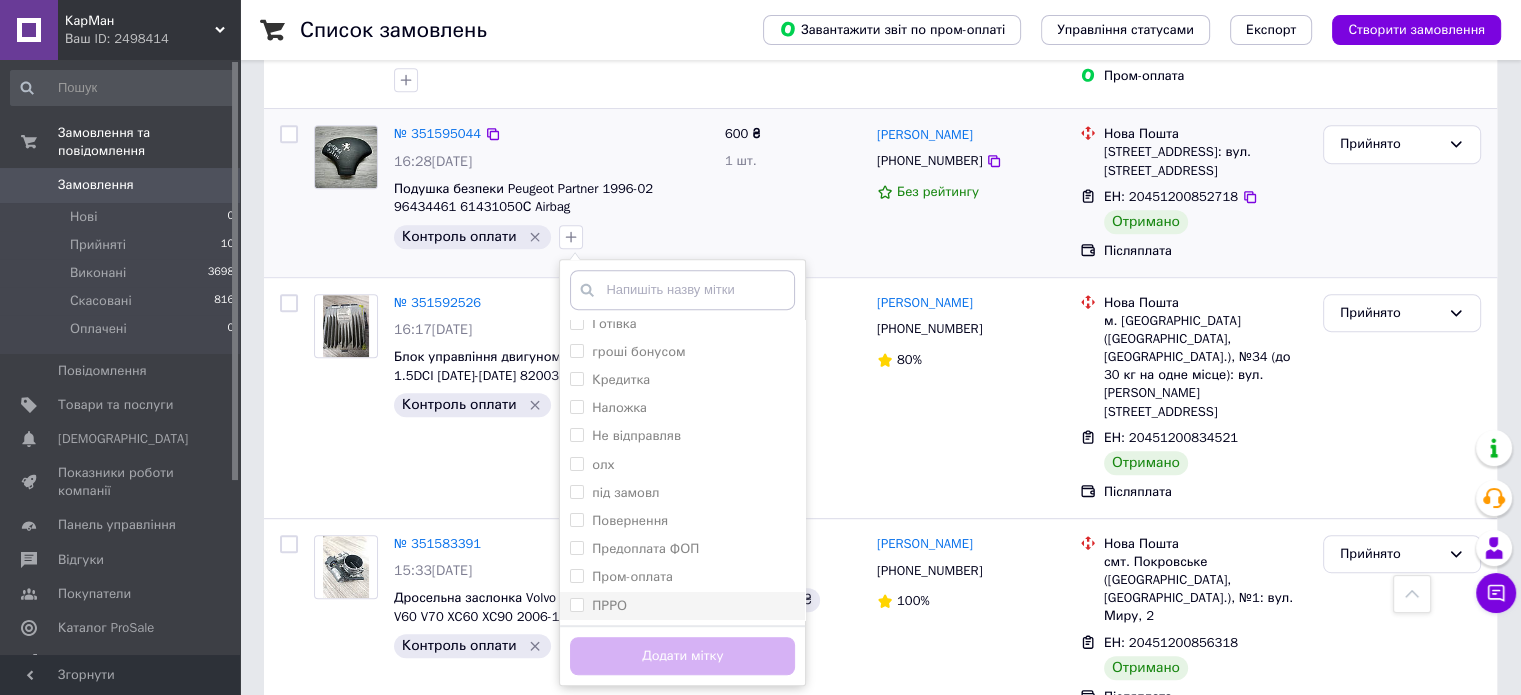 click on "ПРРО" at bounding box center [609, 605] 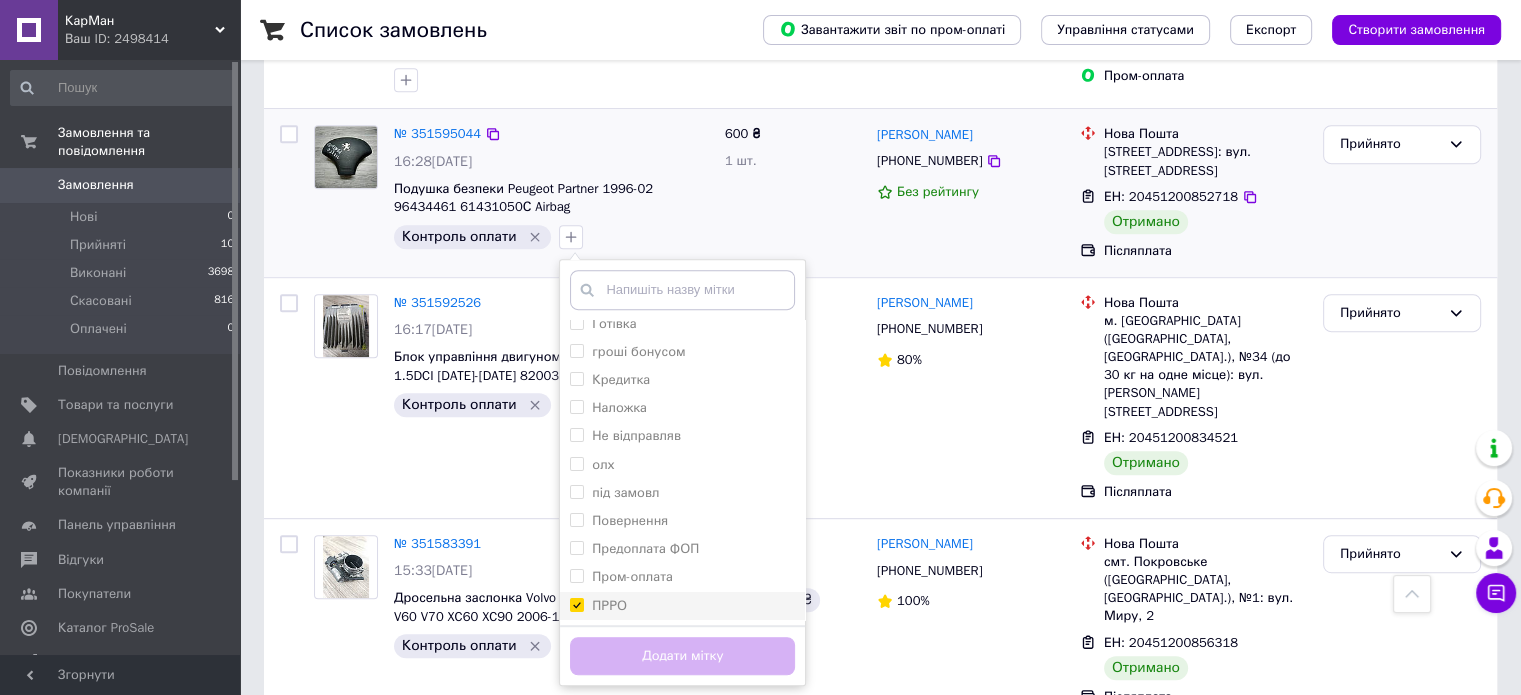 checkbox on "true" 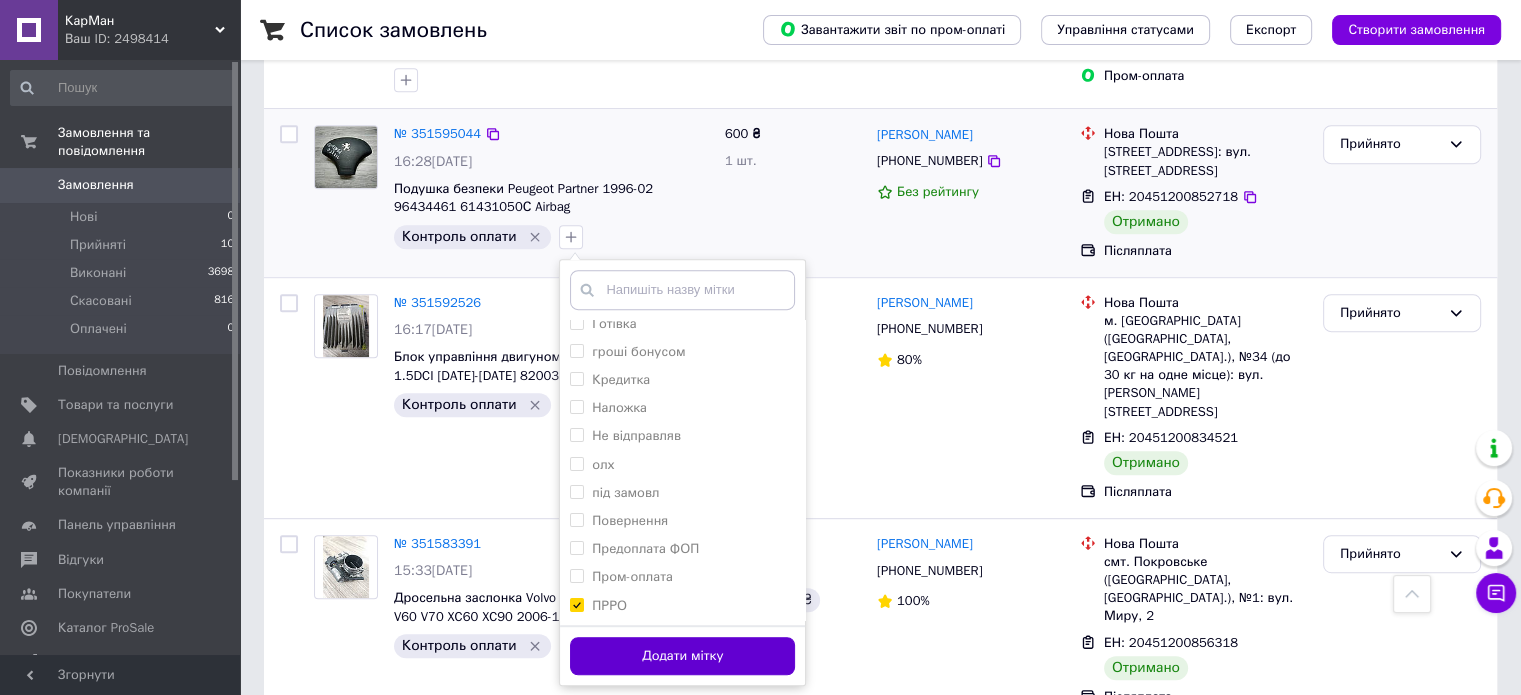 click on "Додати мітку" at bounding box center [682, 656] 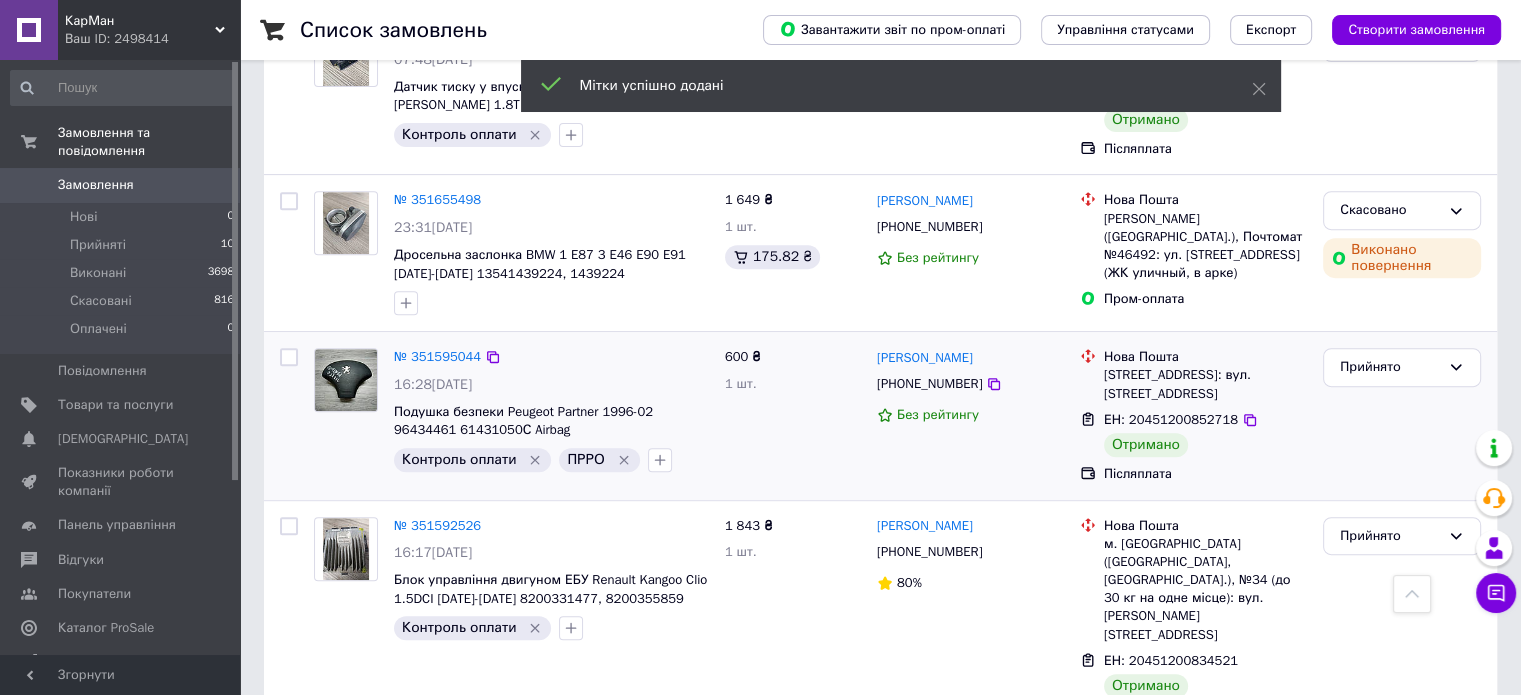 scroll, scrollTop: 767, scrollLeft: 0, axis: vertical 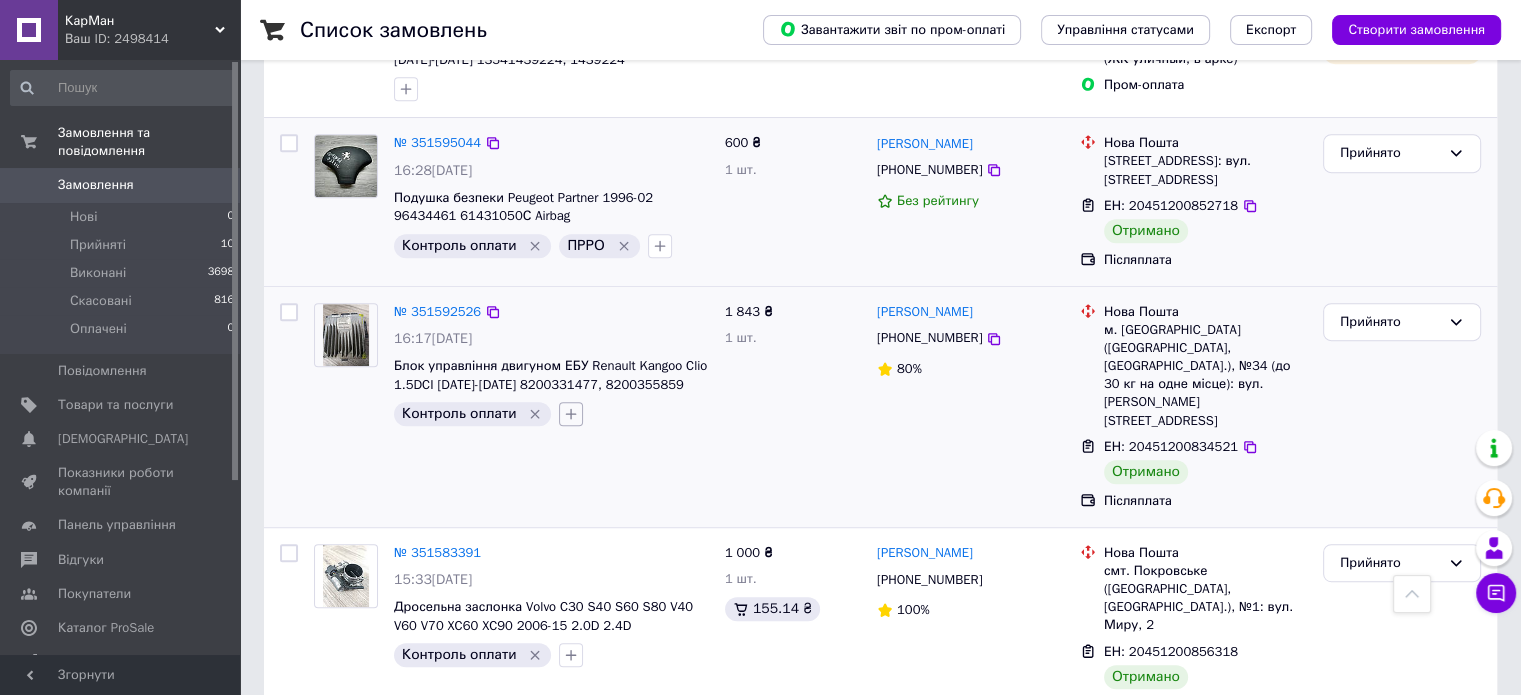 click 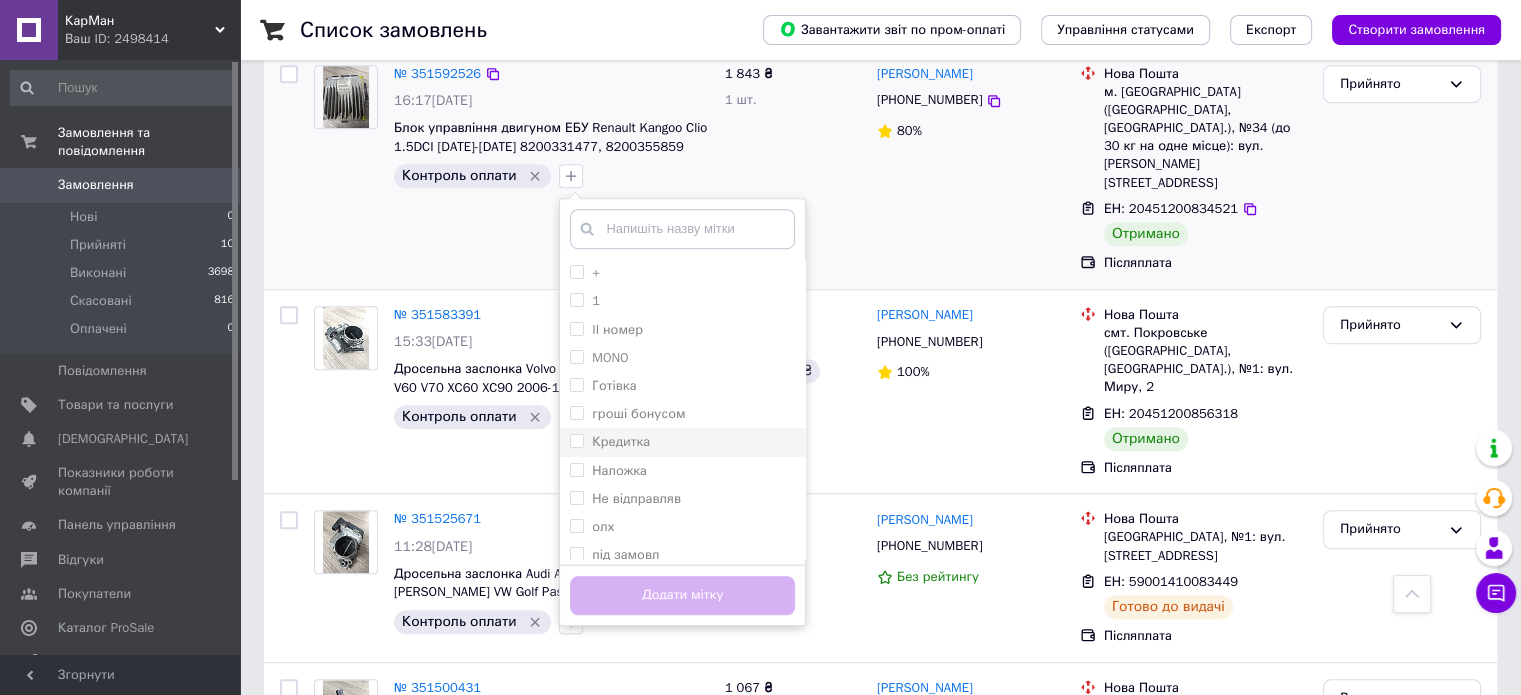scroll, scrollTop: 1223, scrollLeft: 0, axis: vertical 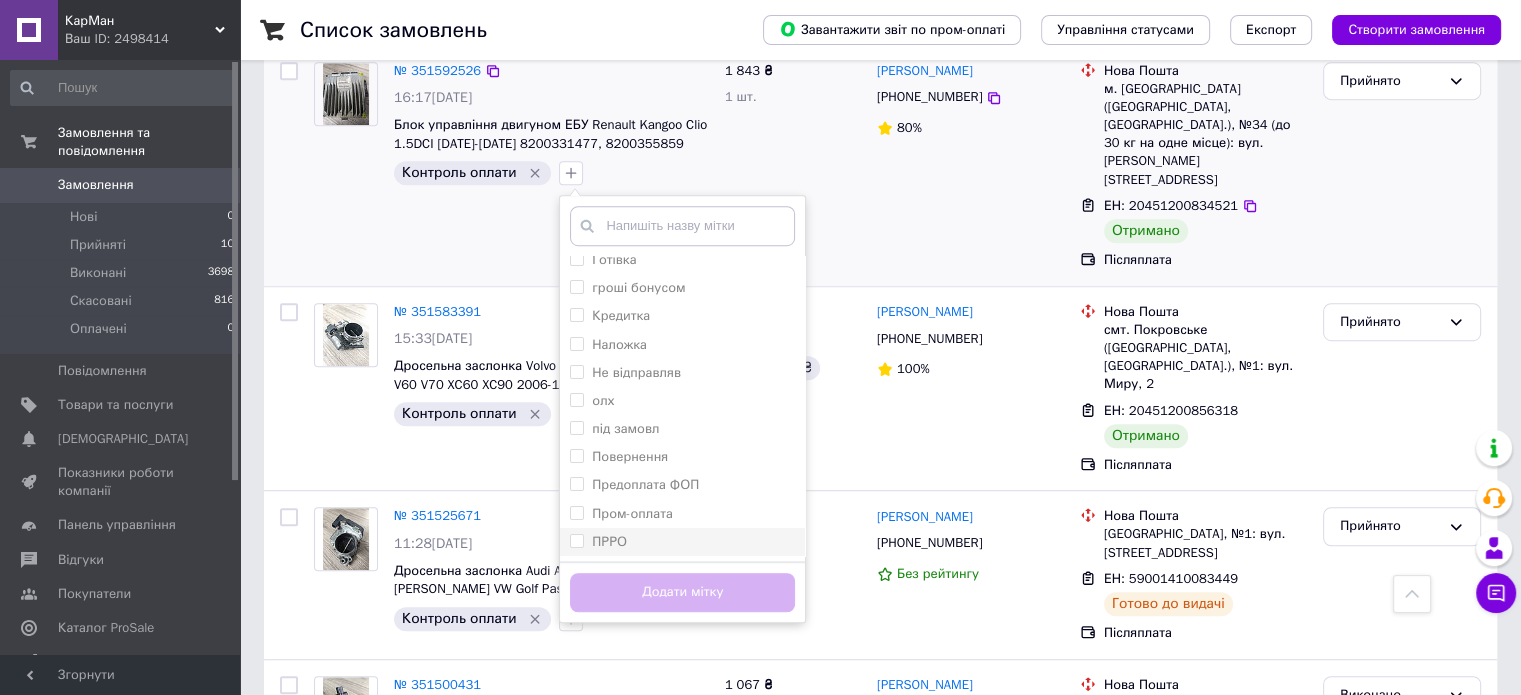click on "ПРРО" at bounding box center [609, 541] 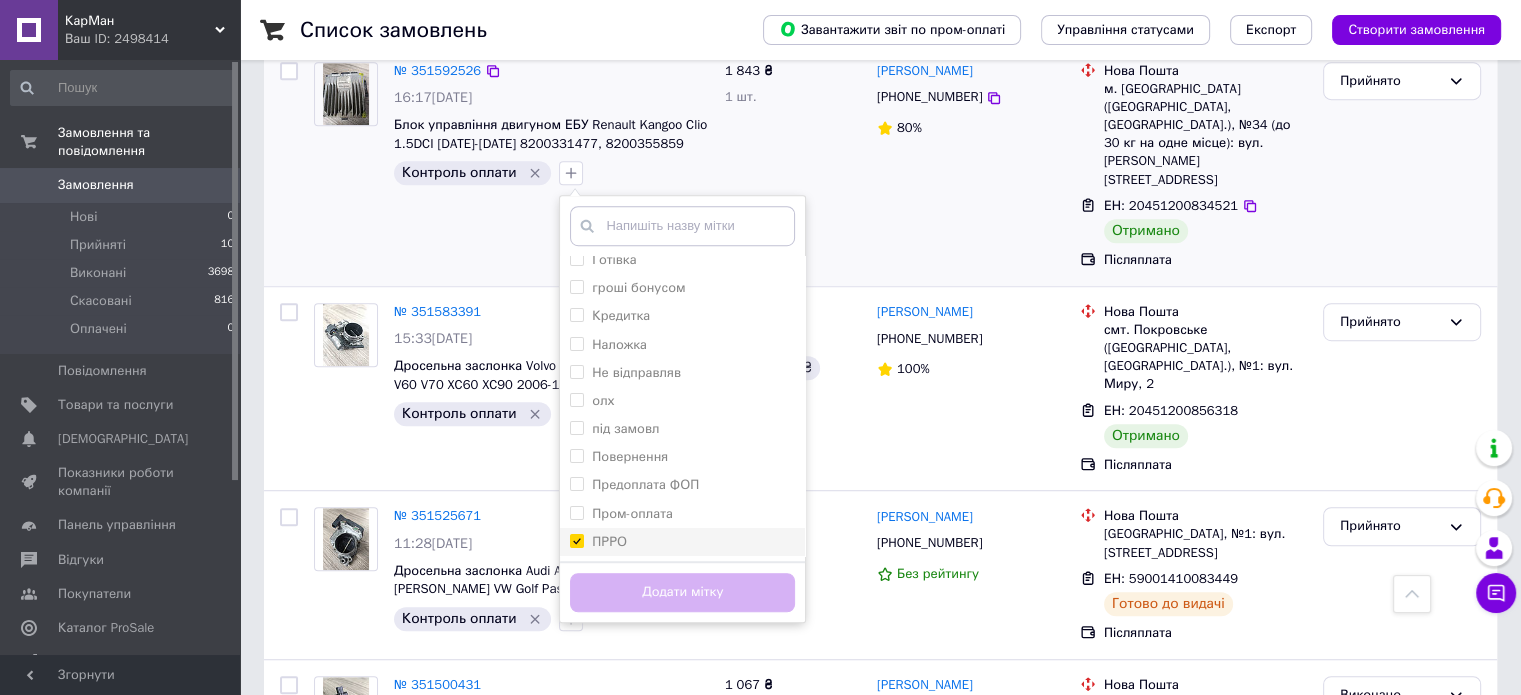 checkbox on "true" 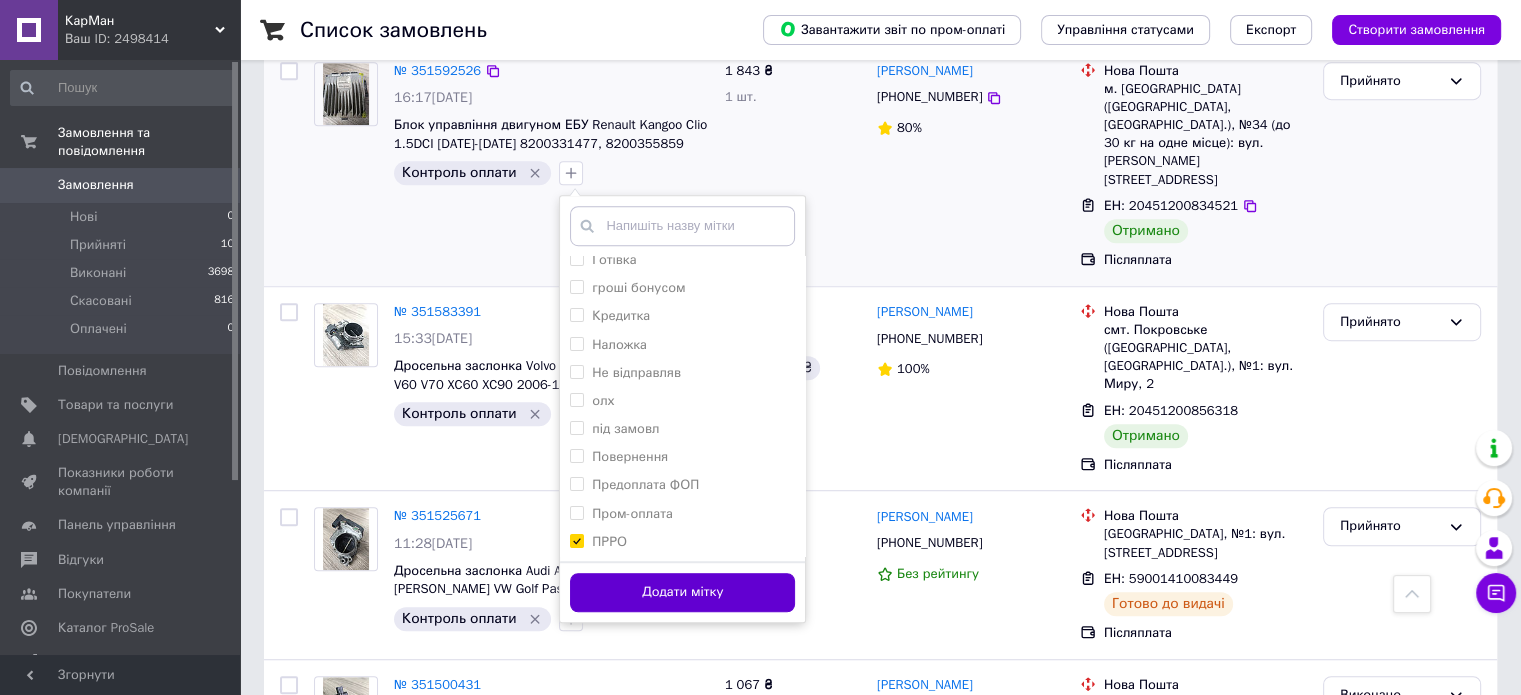 click on "Додати мітку" at bounding box center [682, 592] 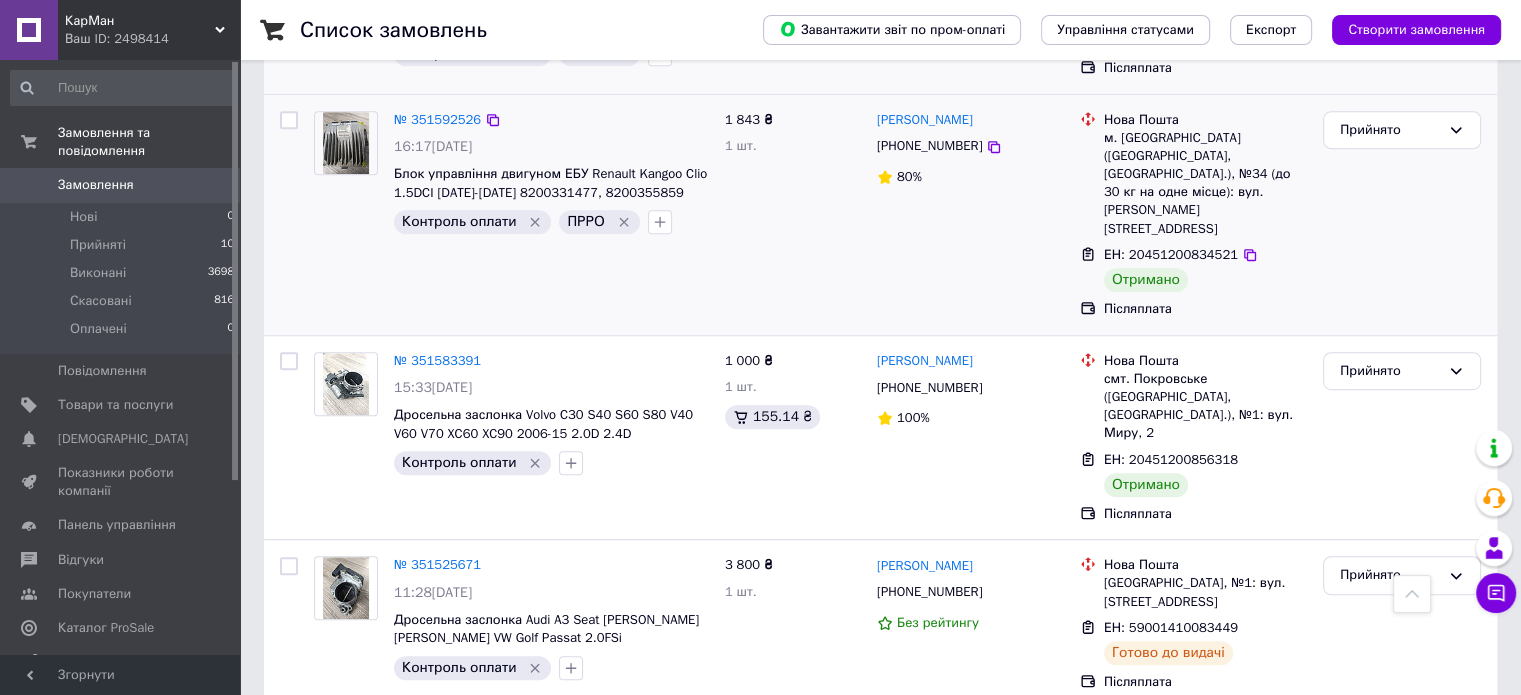 scroll, scrollTop: 1179, scrollLeft: 0, axis: vertical 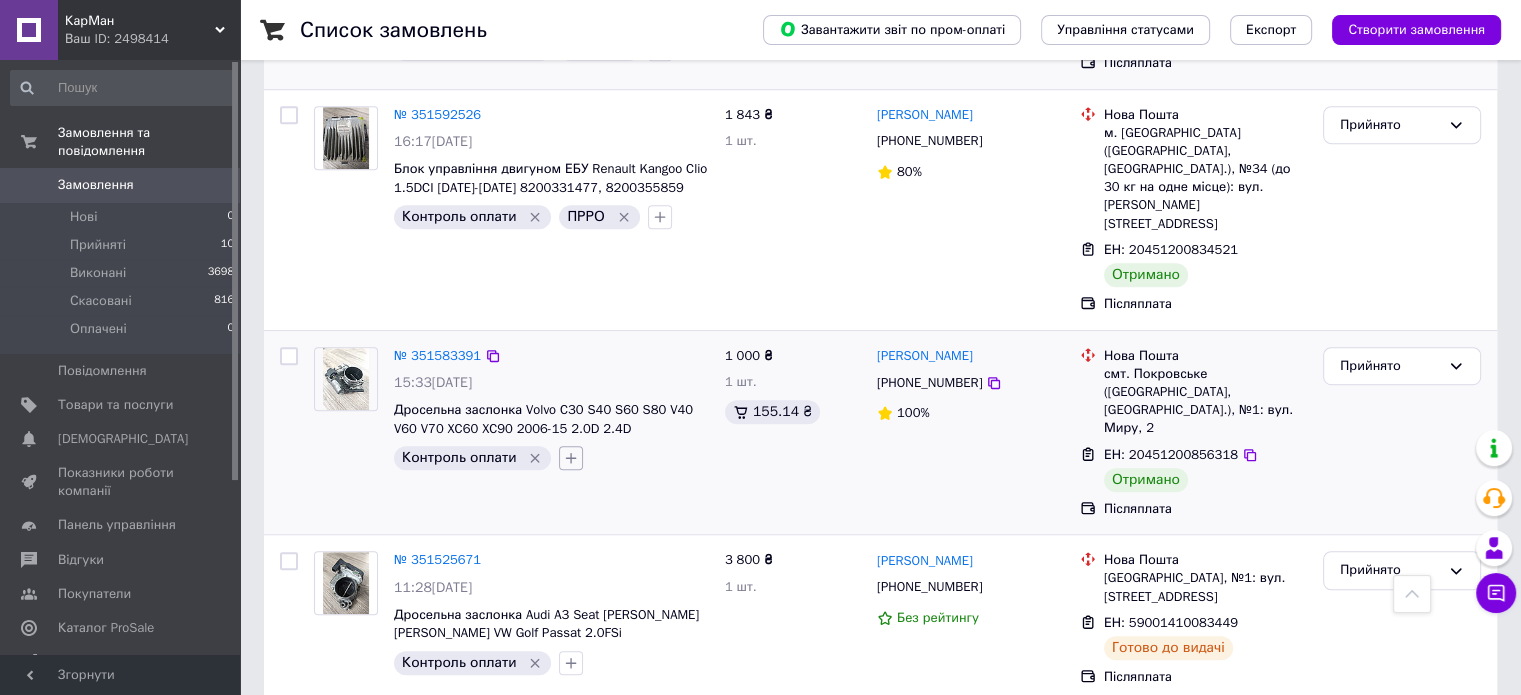 click 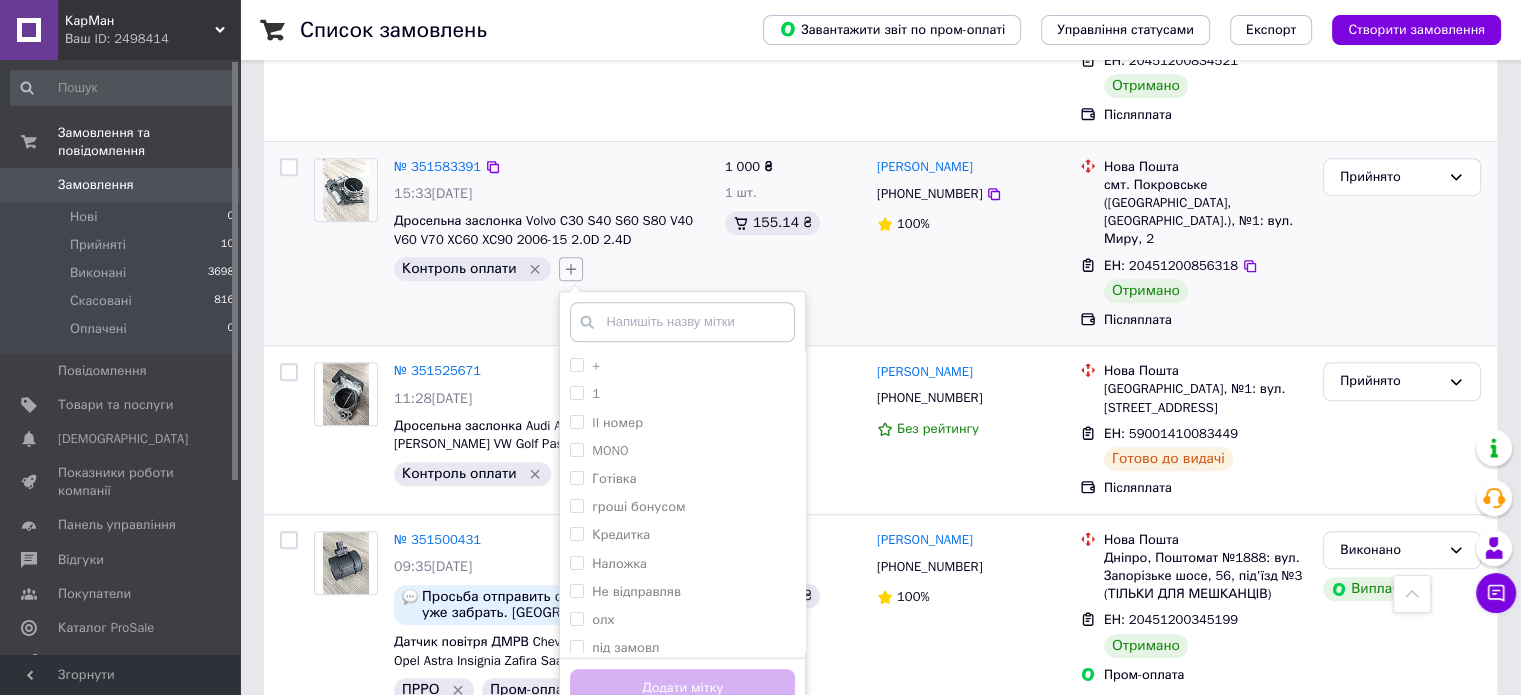 scroll, scrollTop: 1371, scrollLeft: 0, axis: vertical 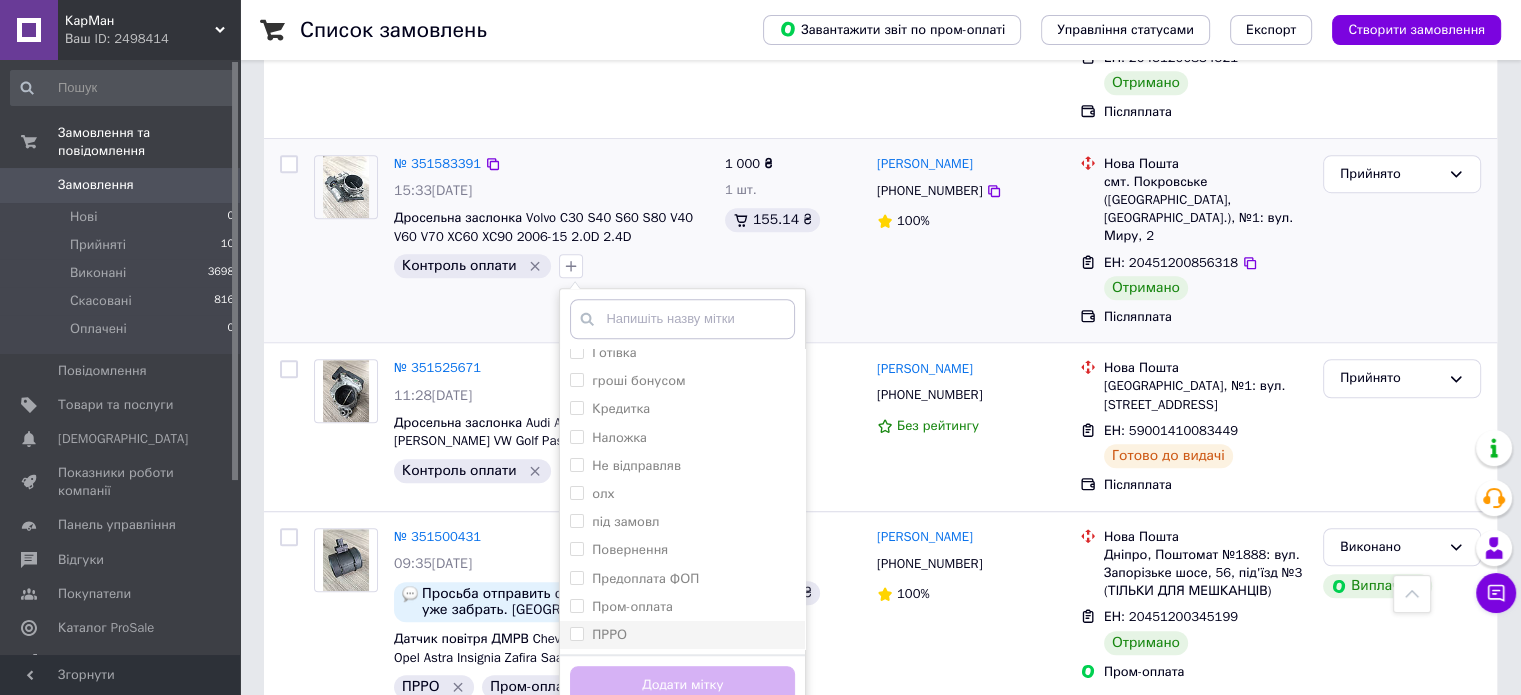 click on "ПРРО" at bounding box center [609, 634] 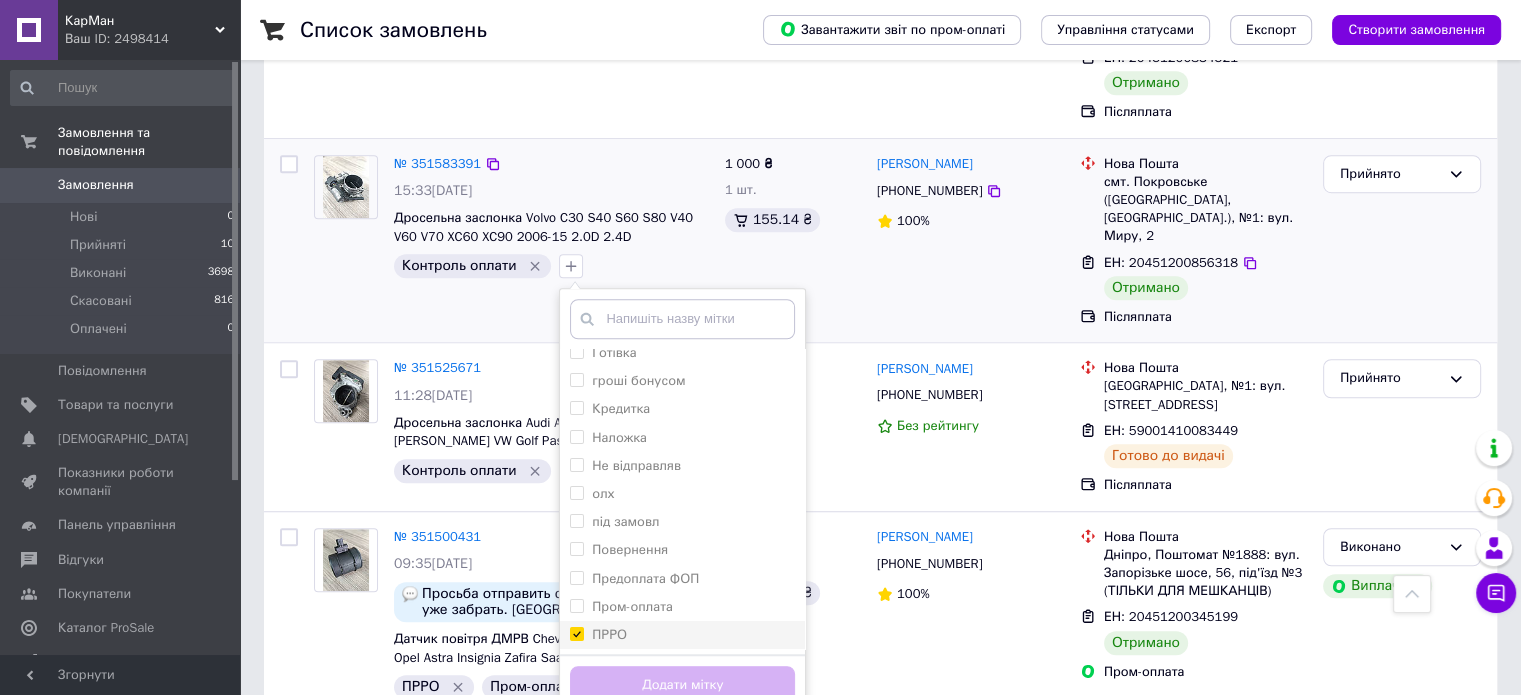 checkbox on "true" 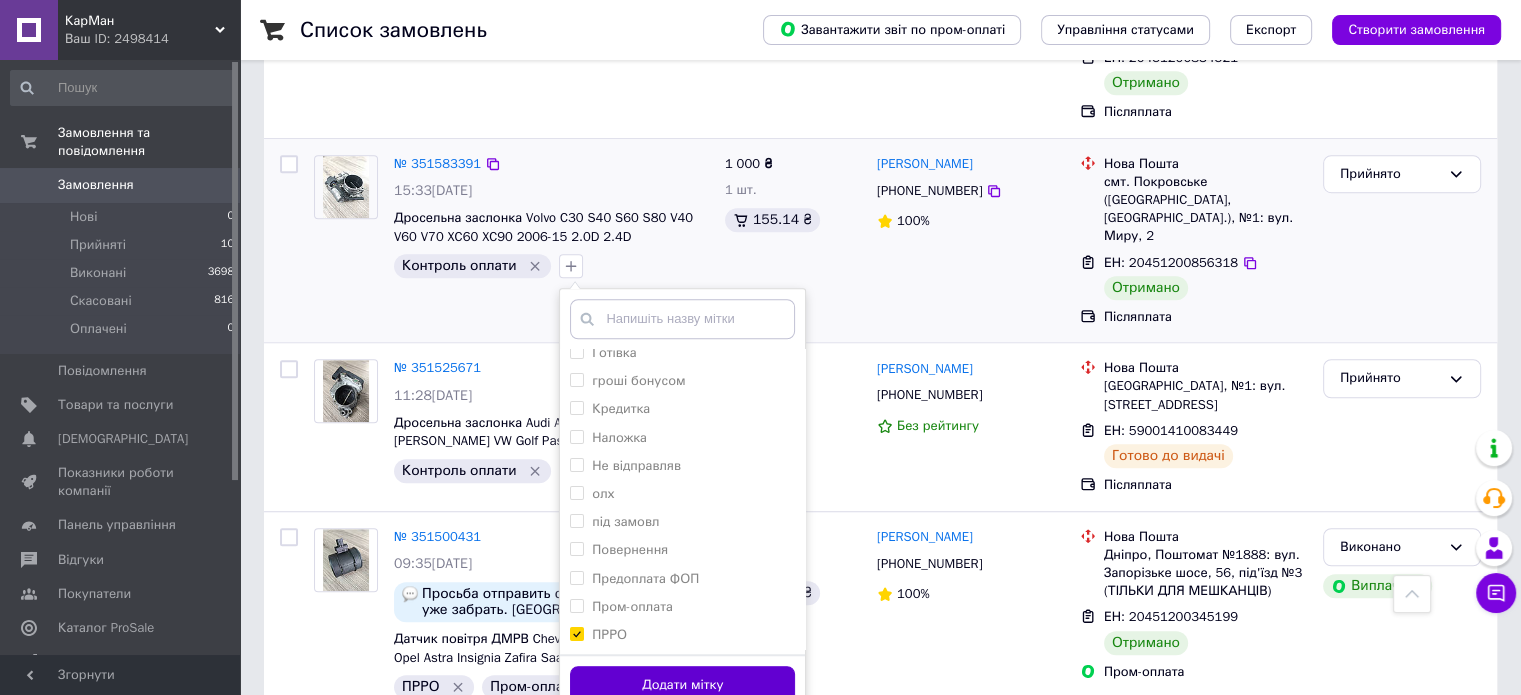 click on "Додати мітку" at bounding box center [682, 685] 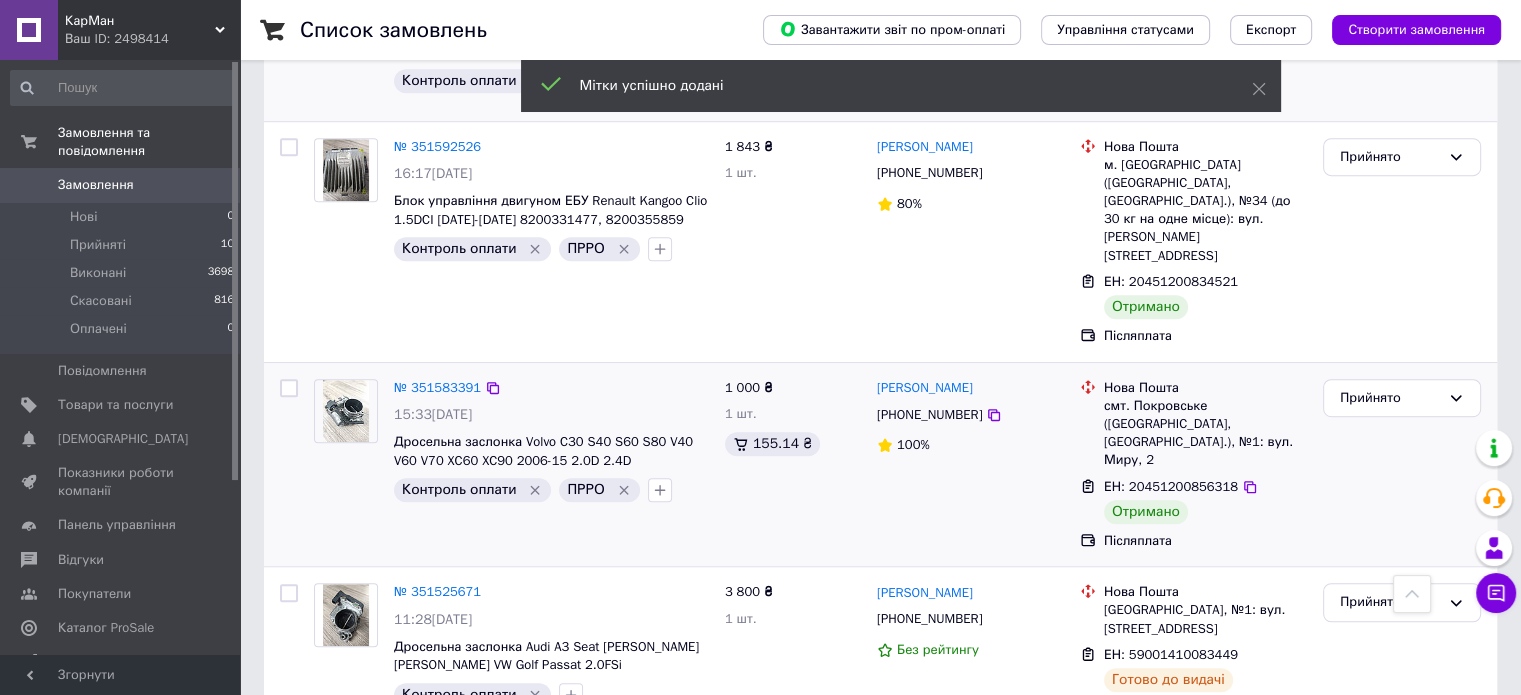 scroll, scrollTop: 1146, scrollLeft: 0, axis: vertical 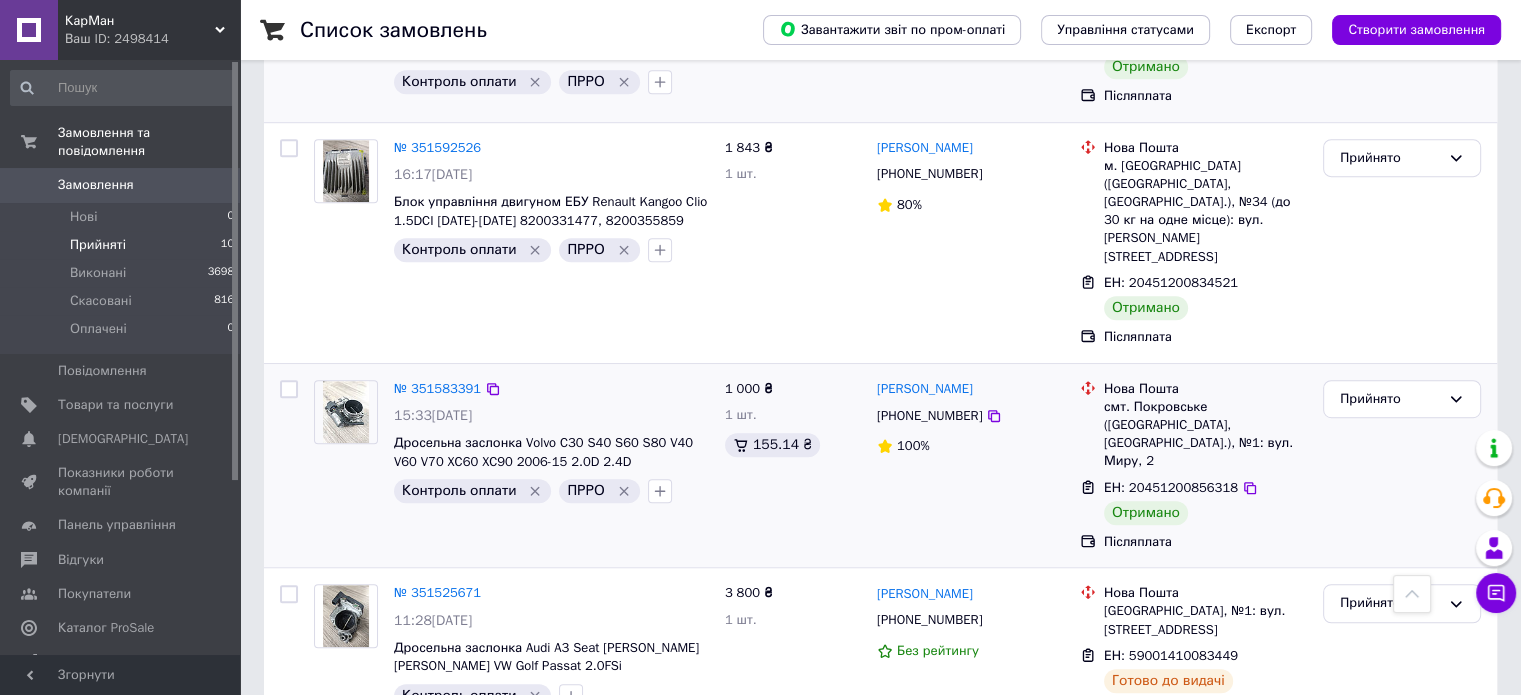 click on "Прийняті" at bounding box center (98, 245) 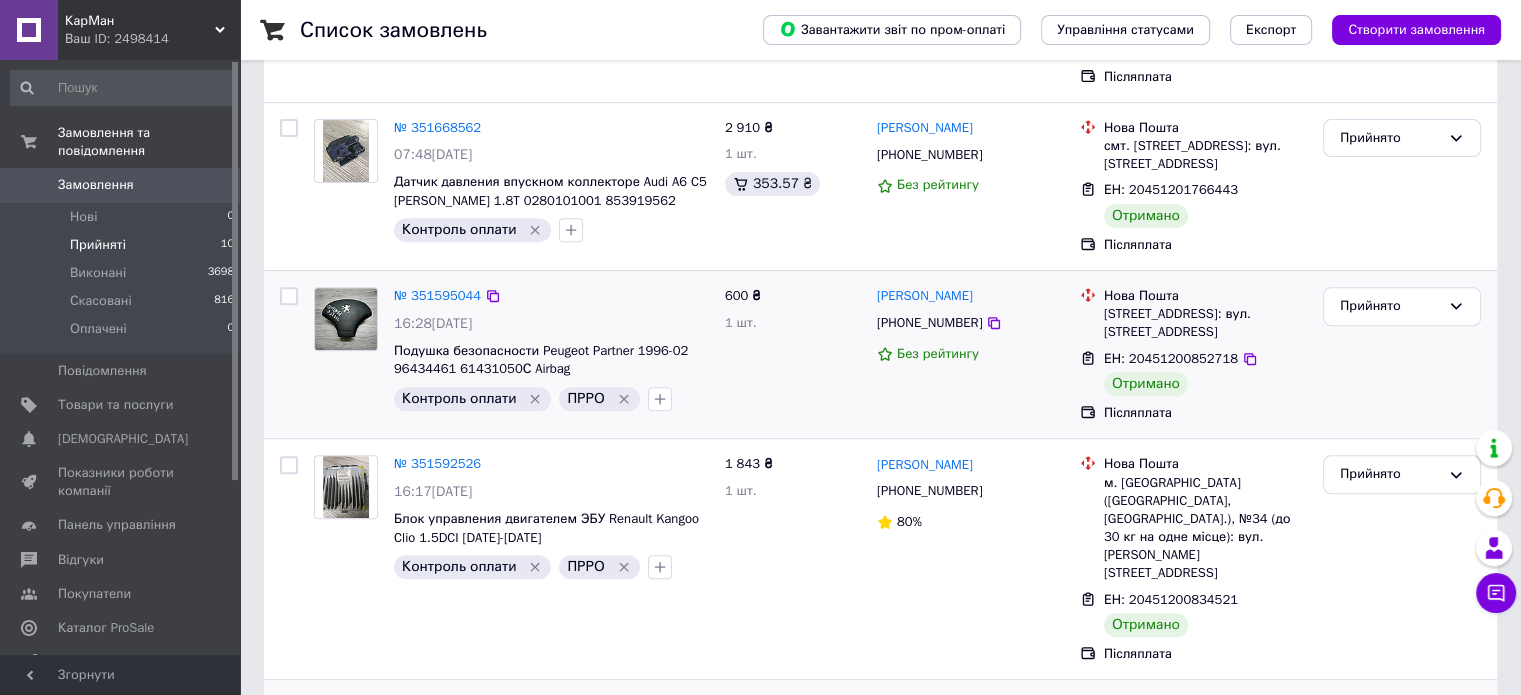 scroll, scrollTop: 1363, scrollLeft: 0, axis: vertical 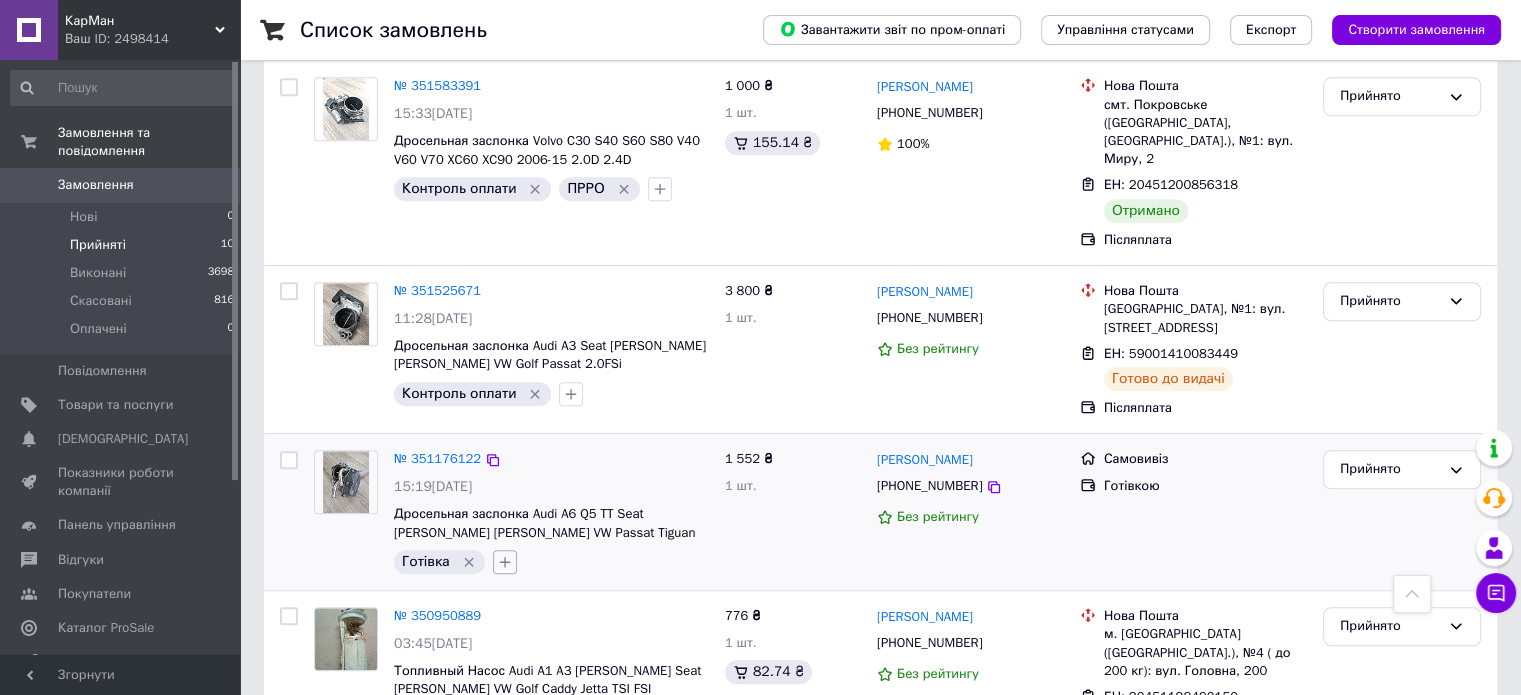 click 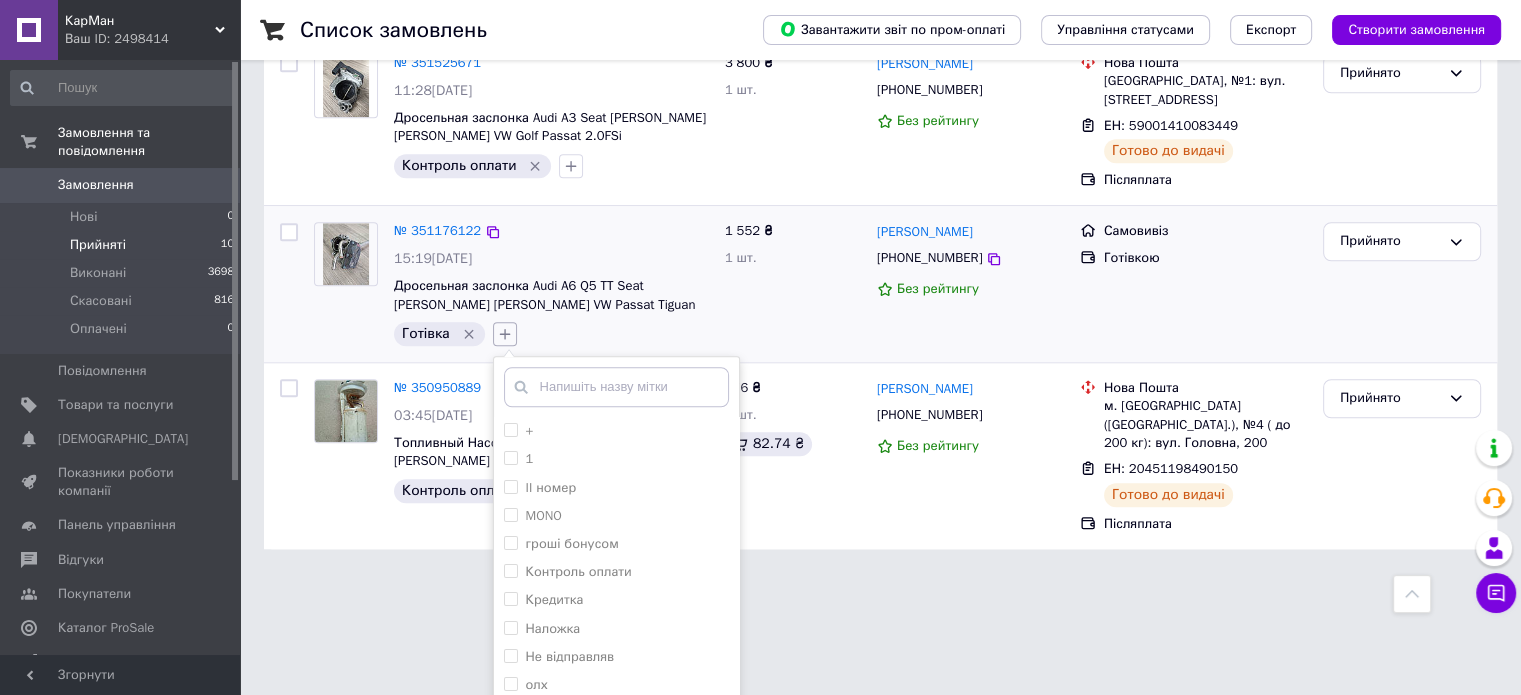 scroll, scrollTop: 1592, scrollLeft: 0, axis: vertical 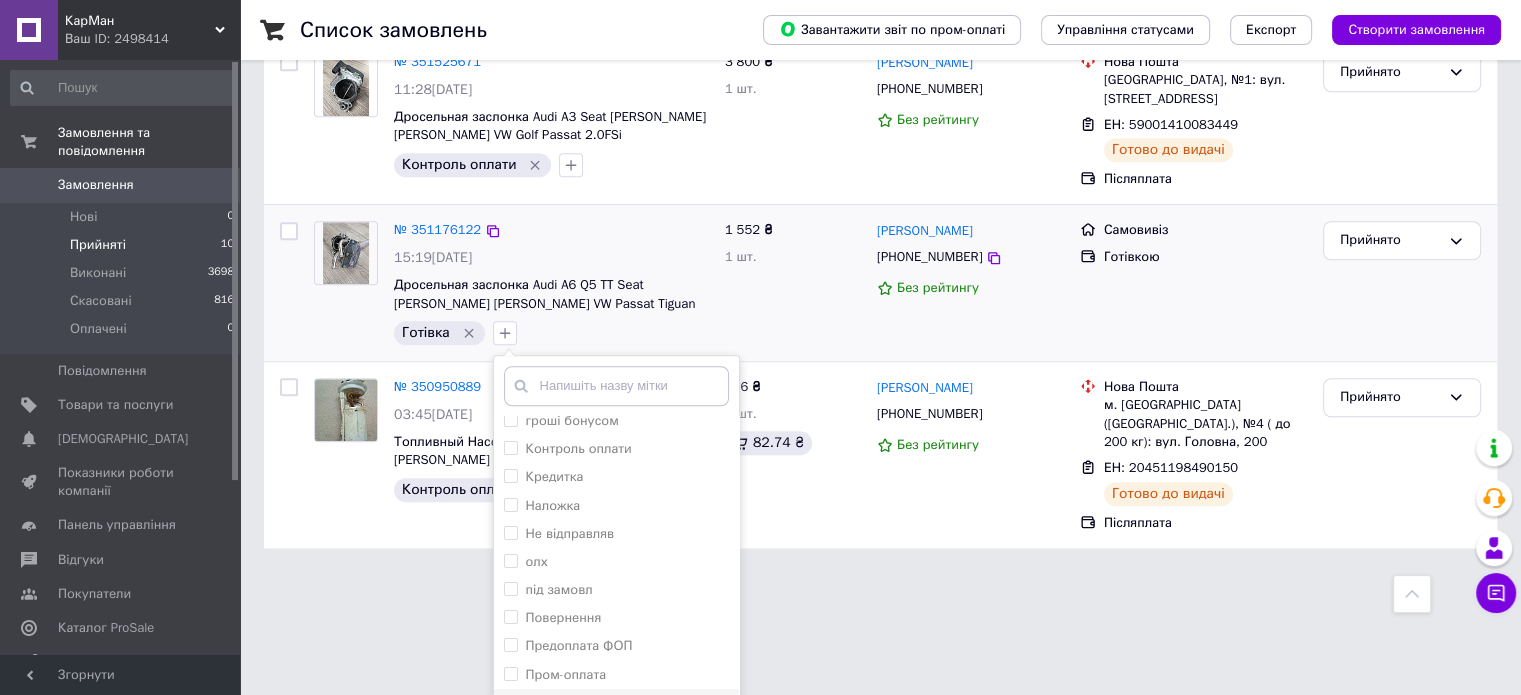click on "ПРРО" at bounding box center (543, 702) 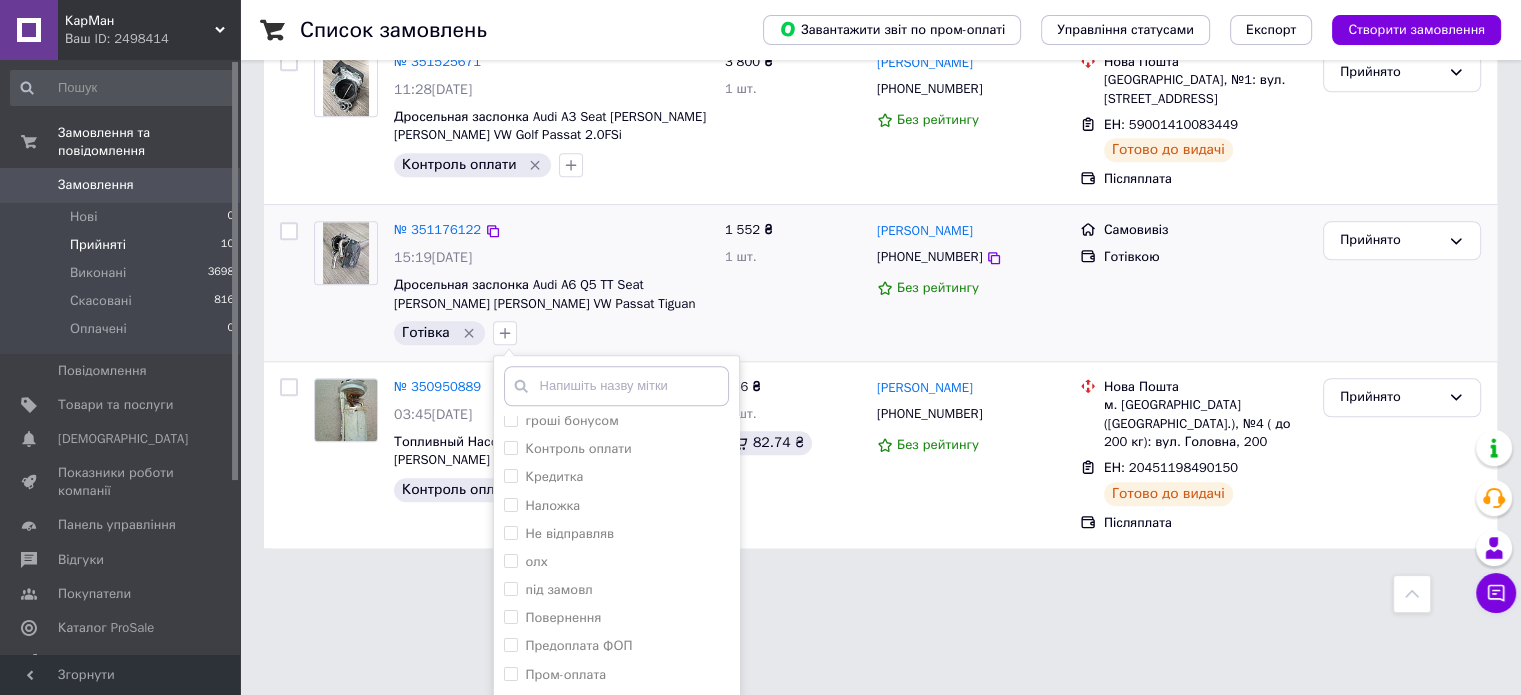 click on "Додати мітку" at bounding box center (616, 752) 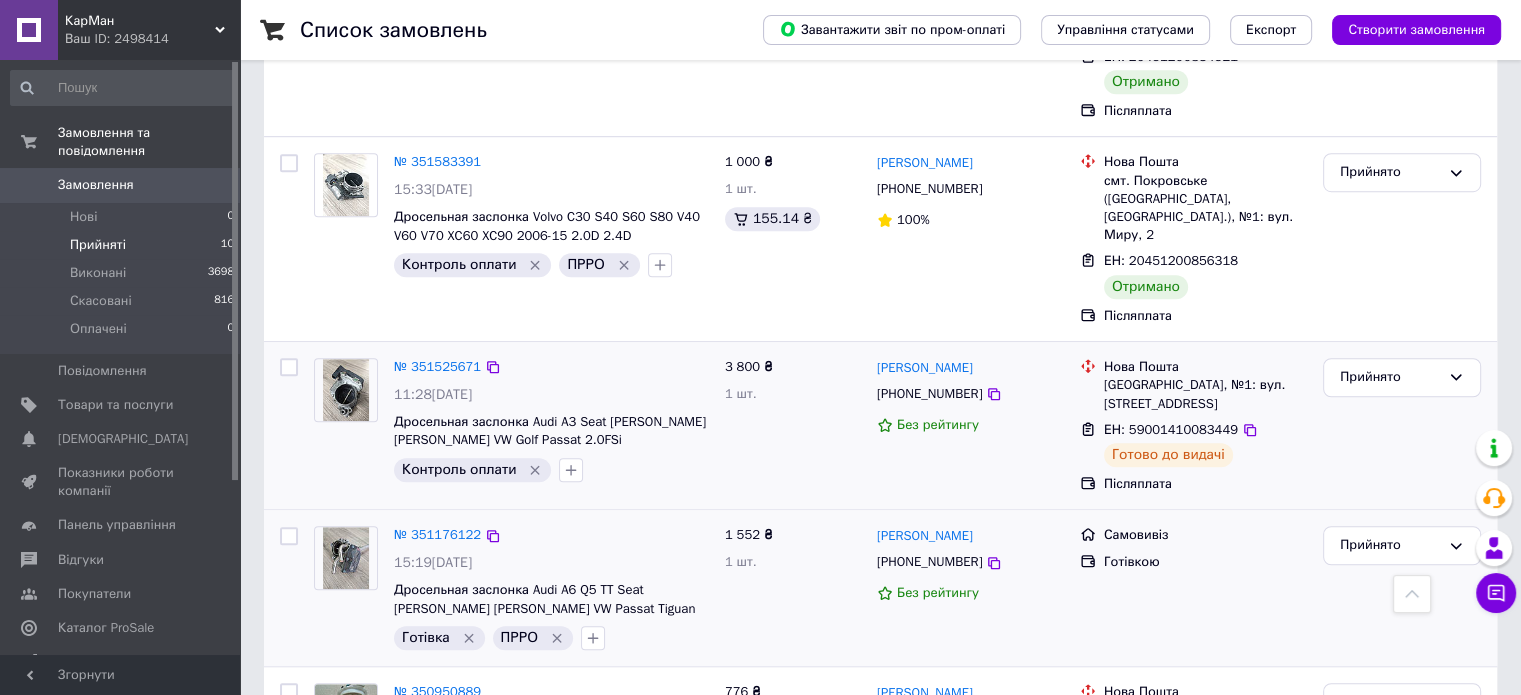 scroll, scrollTop: 1363, scrollLeft: 0, axis: vertical 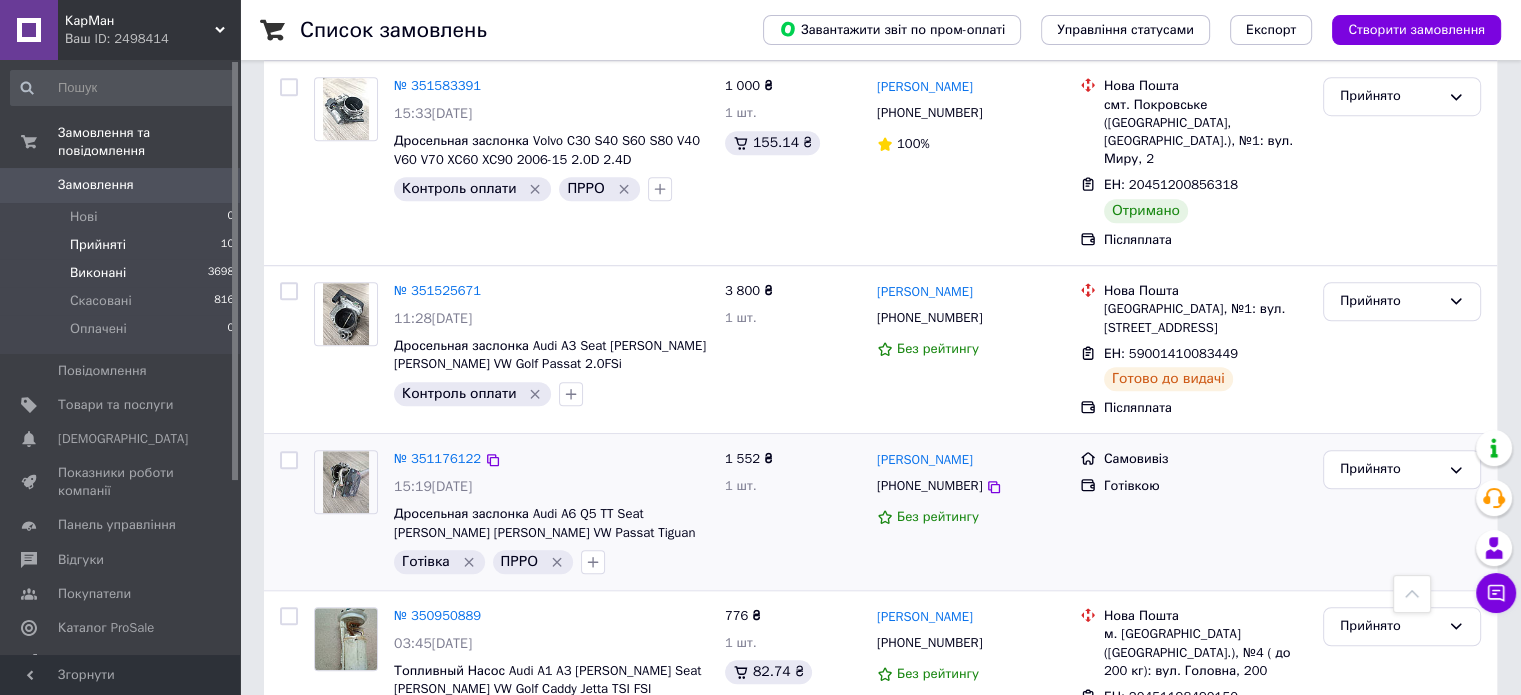 click on "Виконані" at bounding box center (98, 273) 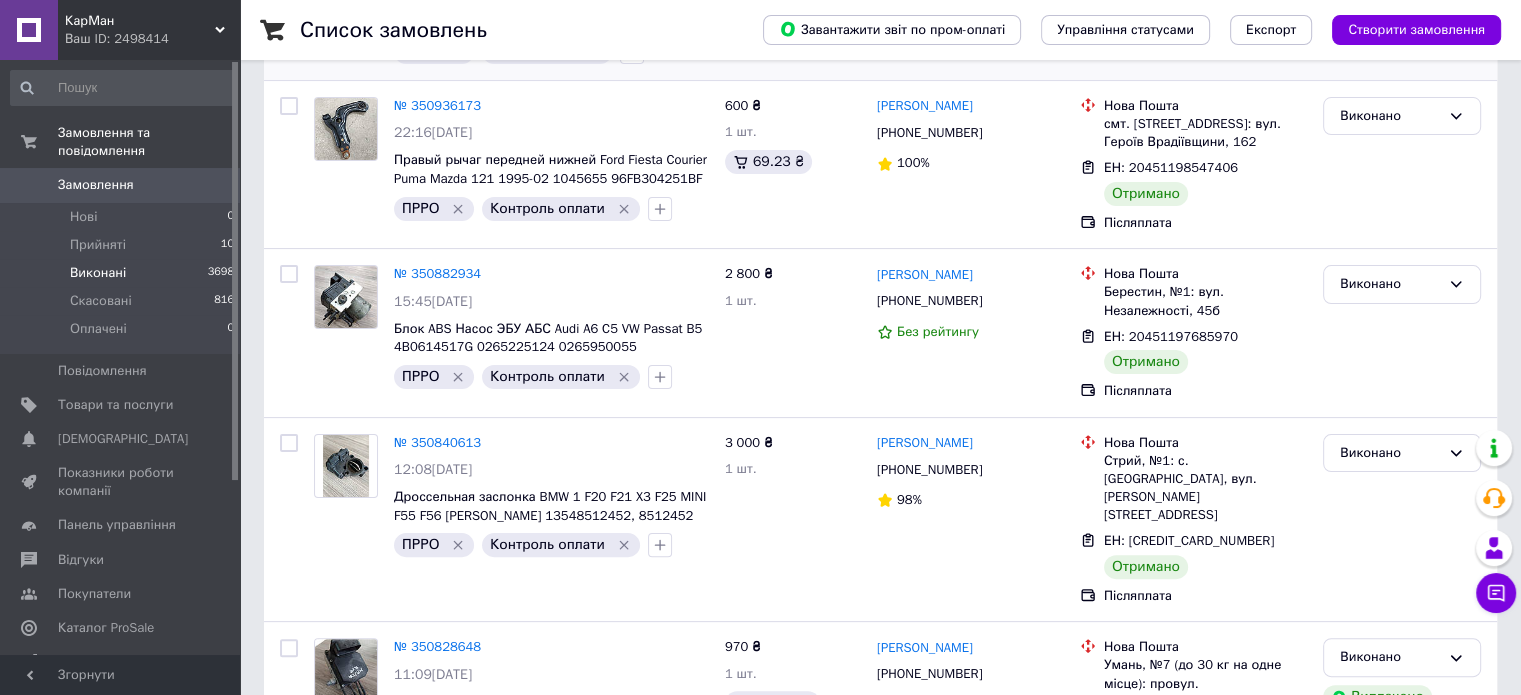 scroll, scrollTop: 0, scrollLeft: 0, axis: both 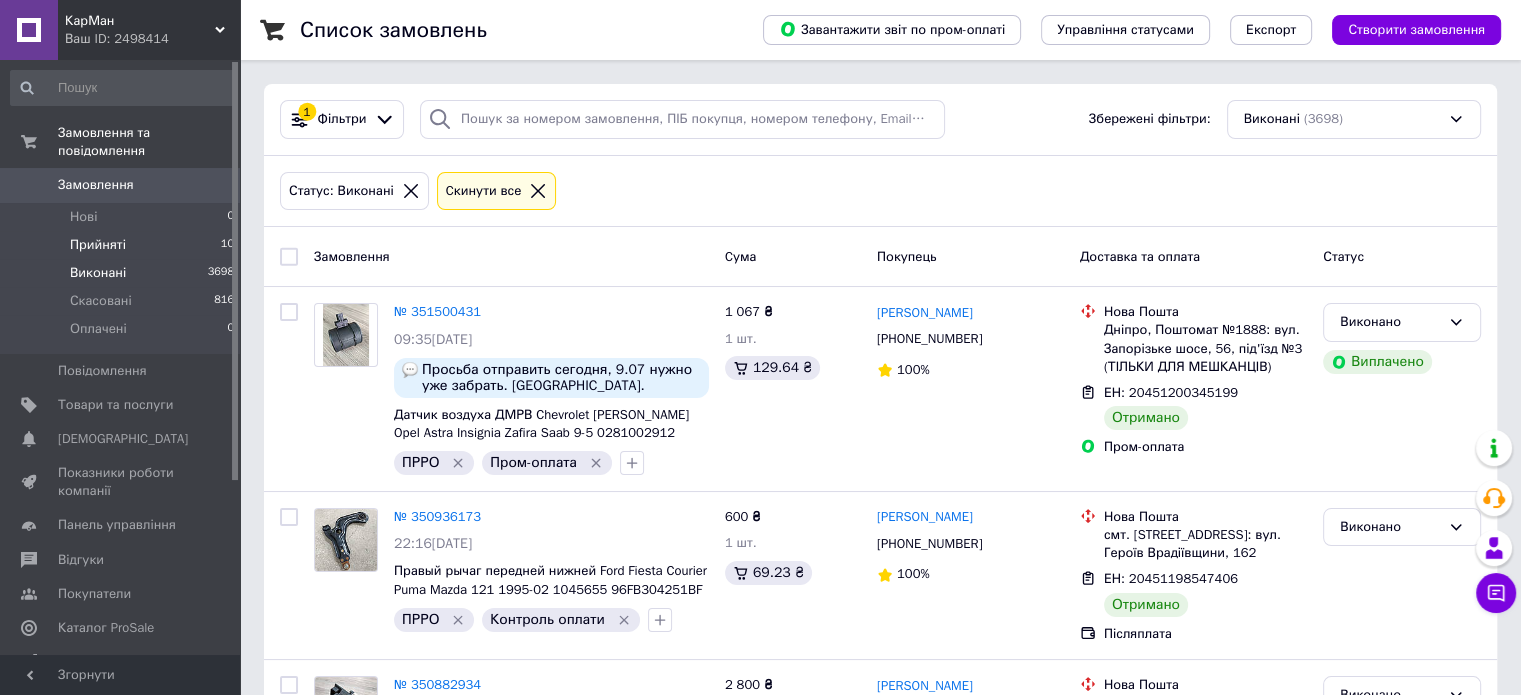 click on "Прийняті 10" at bounding box center [123, 245] 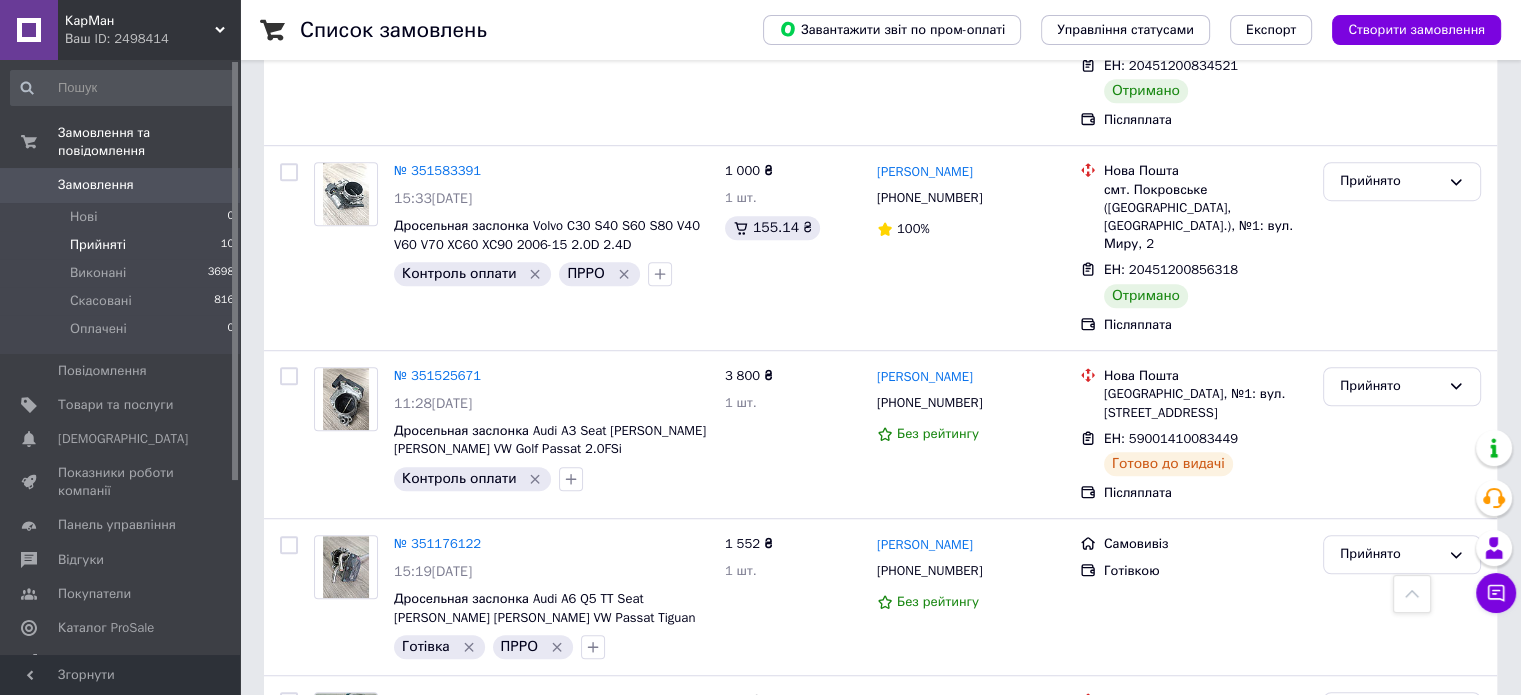 scroll, scrollTop: 1363, scrollLeft: 0, axis: vertical 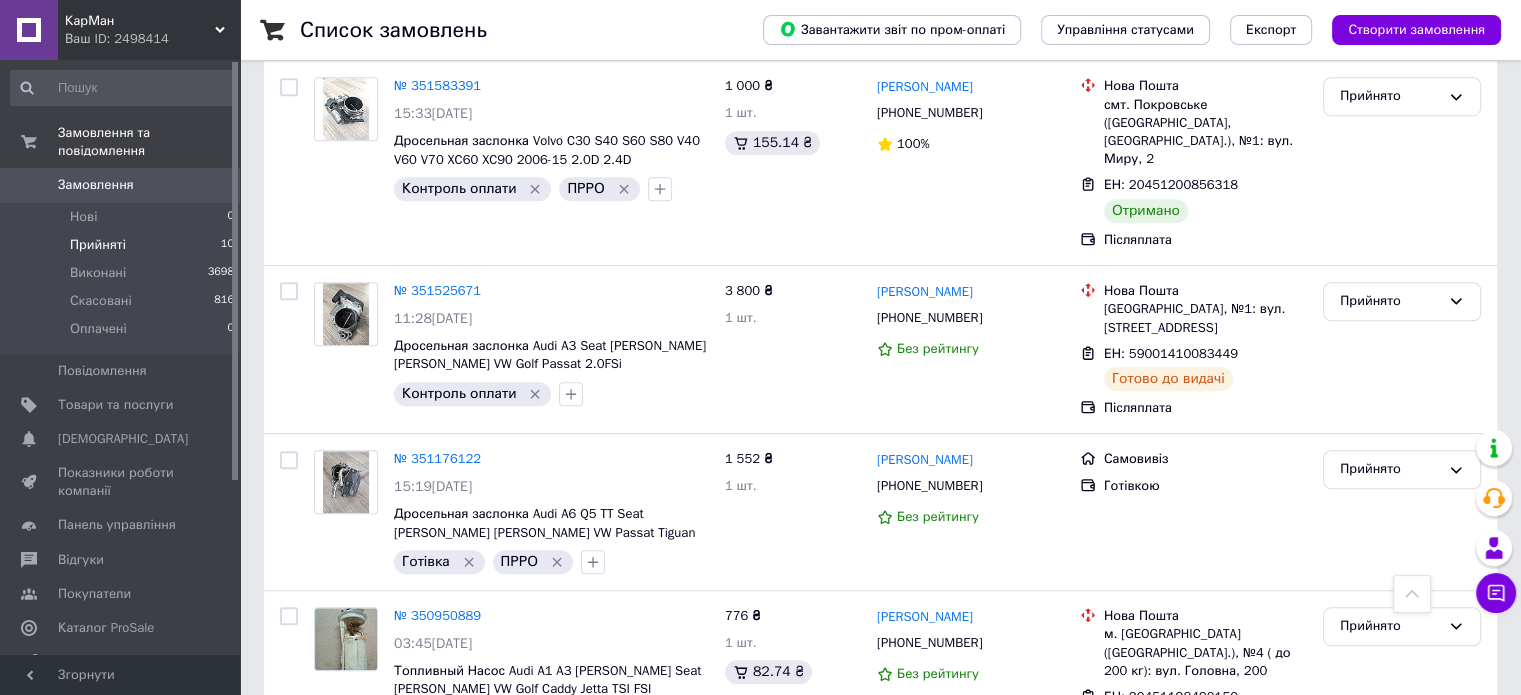 click on "Замовлення" at bounding box center [96, 185] 